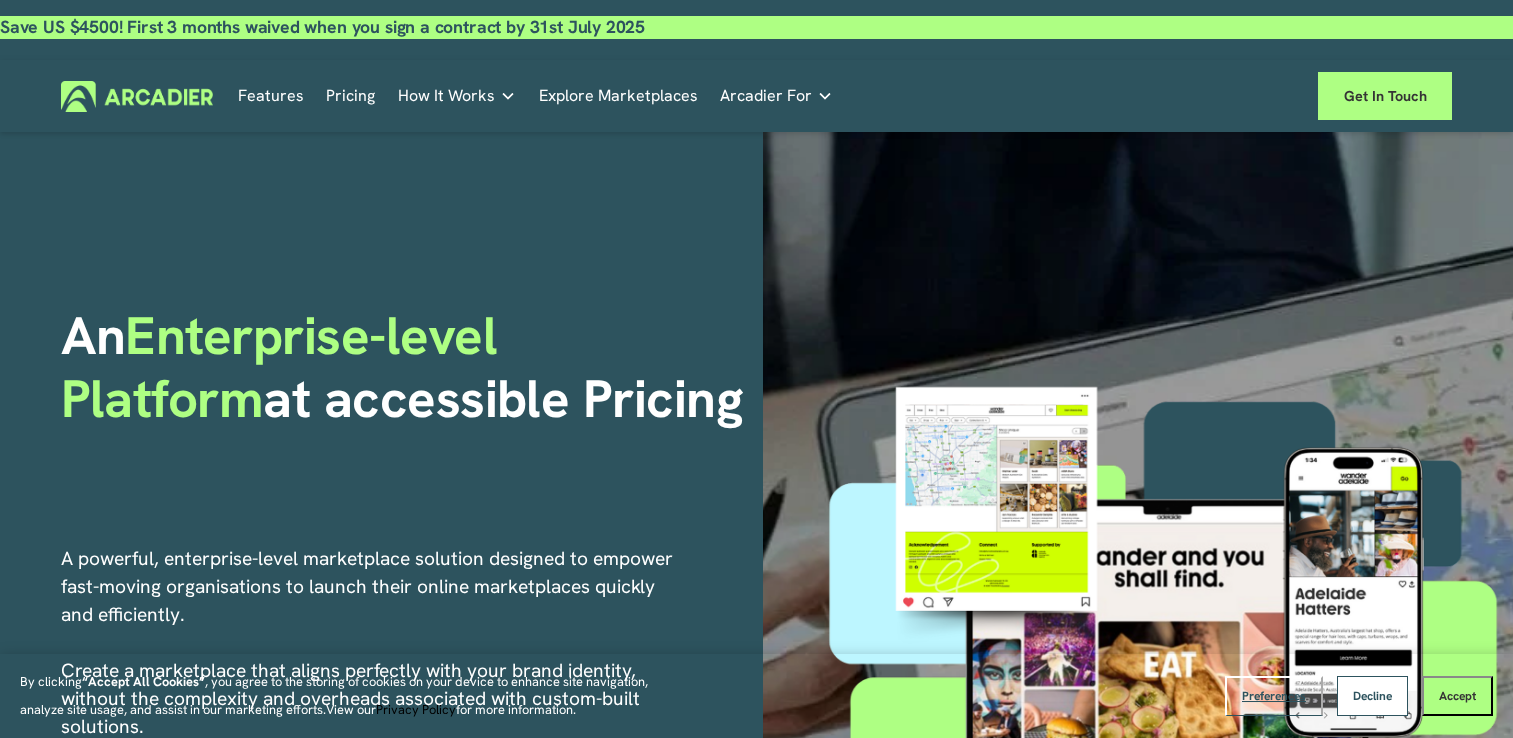 scroll, scrollTop: 0, scrollLeft: 0, axis: both 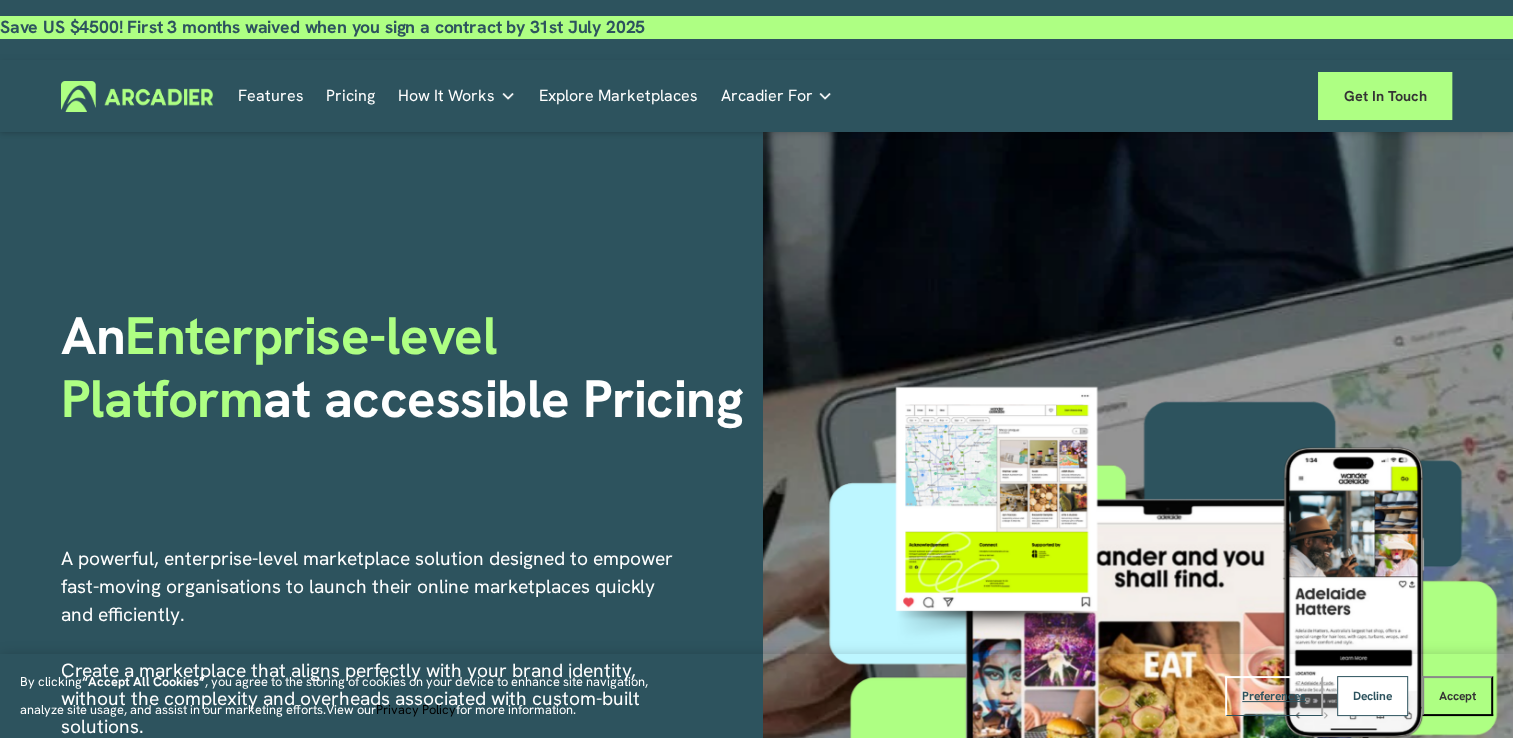 click at bounding box center [0, 16] 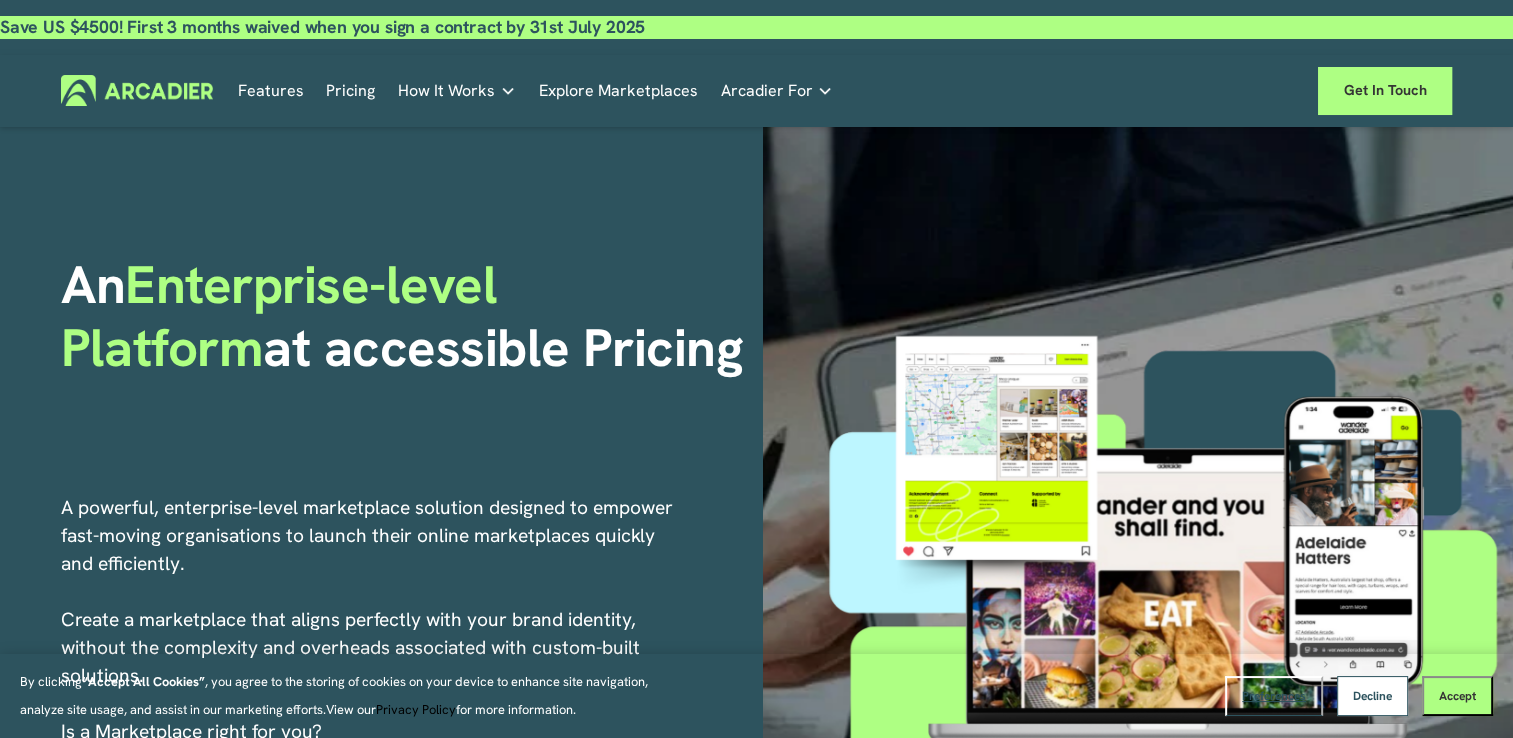 click on "Decline" at bounding box center [1372, 696] 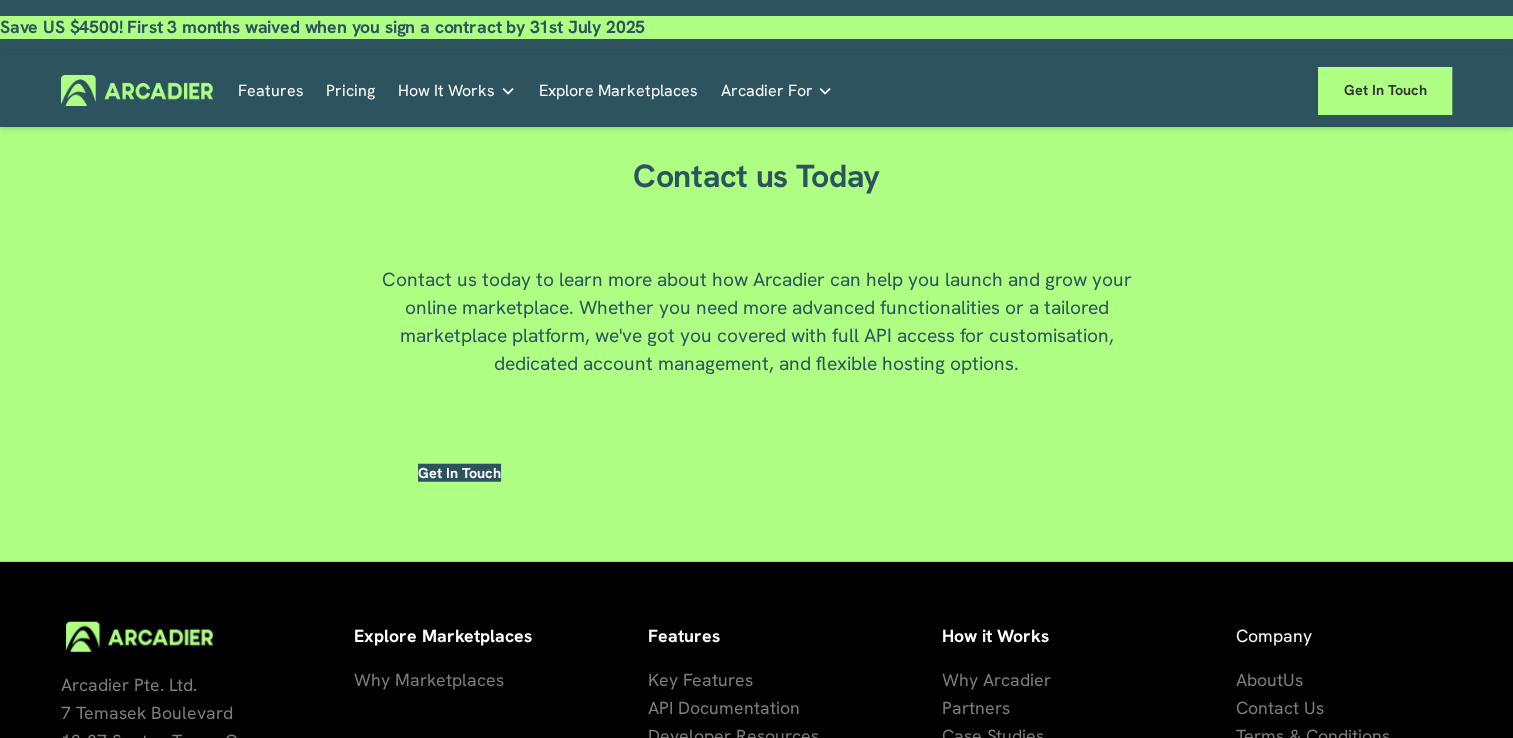 scroll, scrollTop: 5366, scrollLeft: 0, axis: vertical 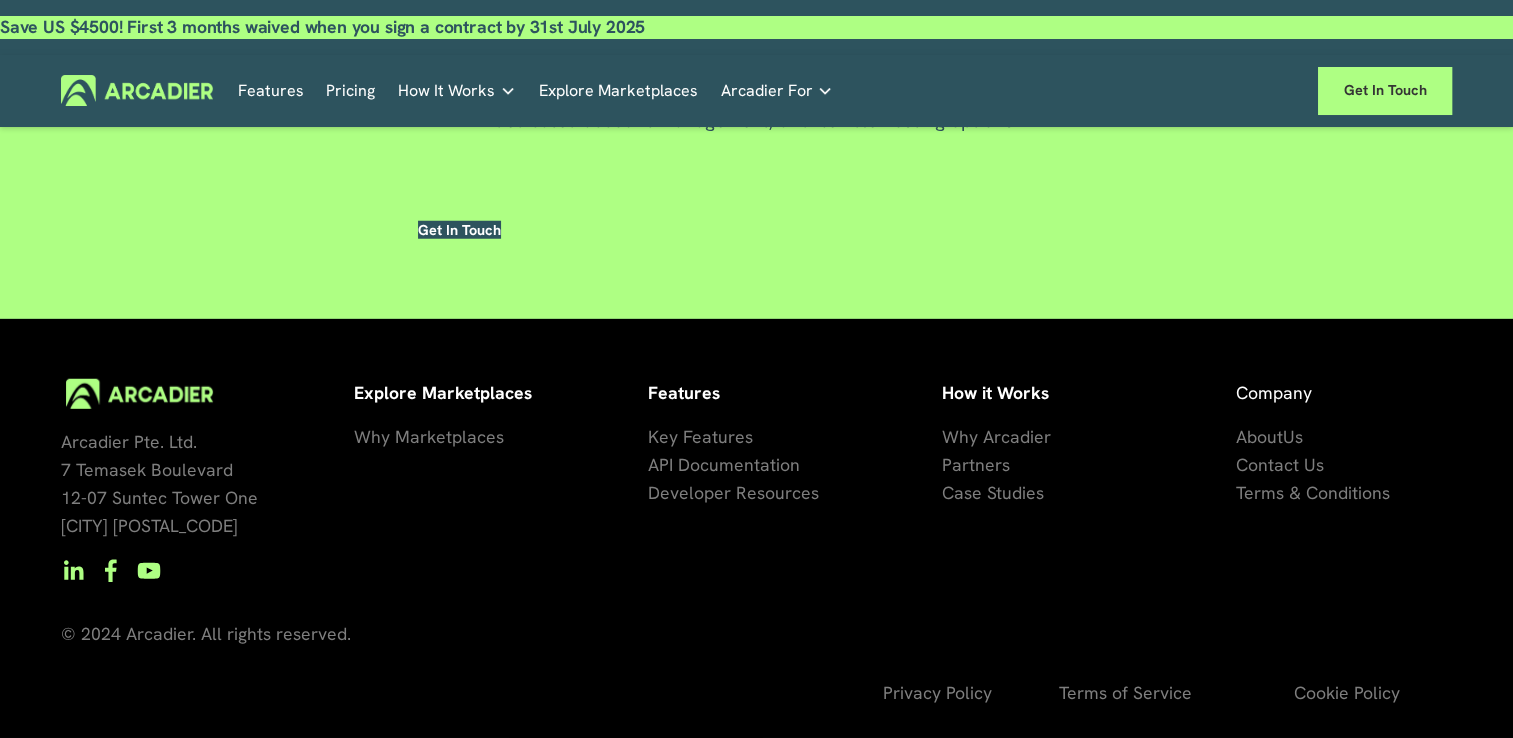 click on "Terms of Service" at bounding box center [1125, 692] 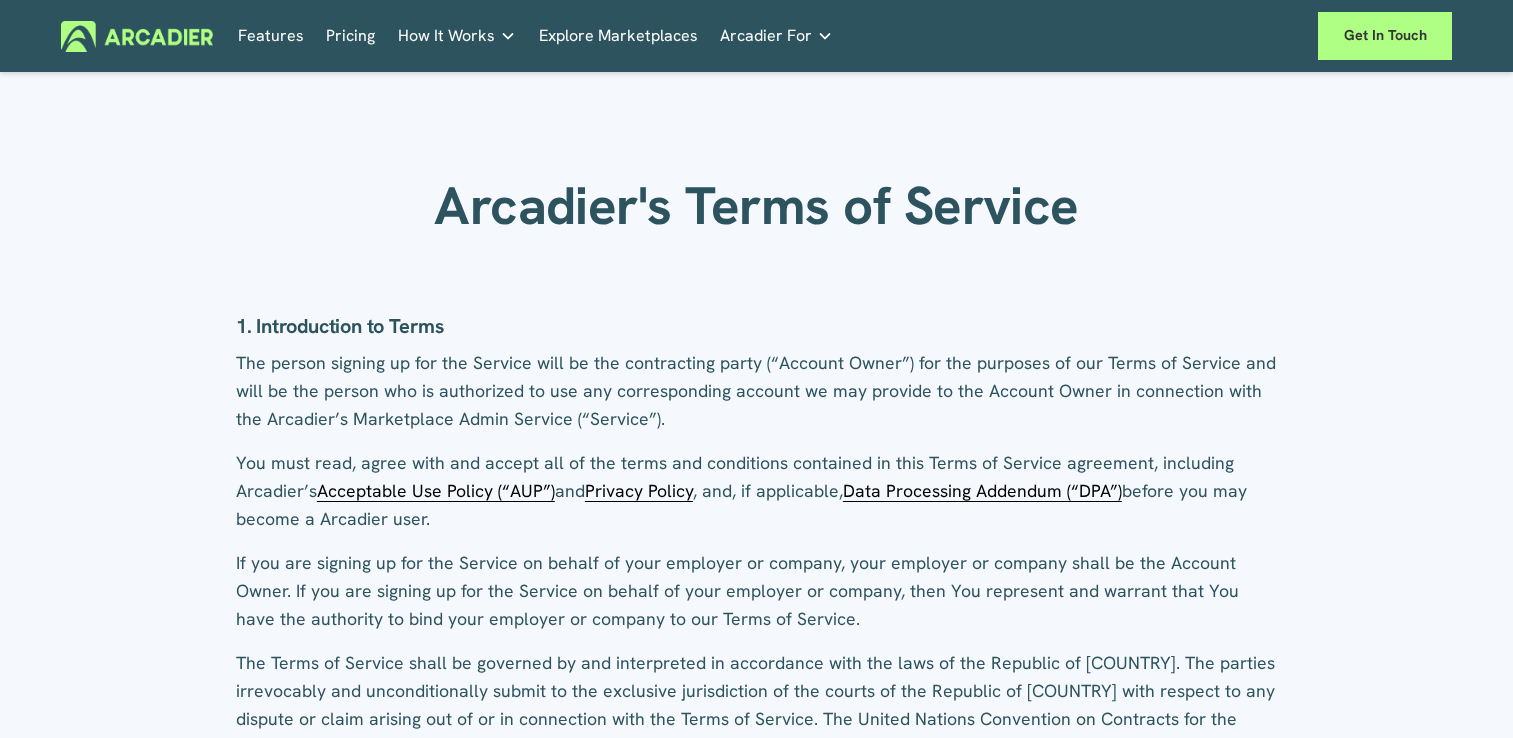 scroll, scrollTop: 0, scrollLeft: 0, axis: both 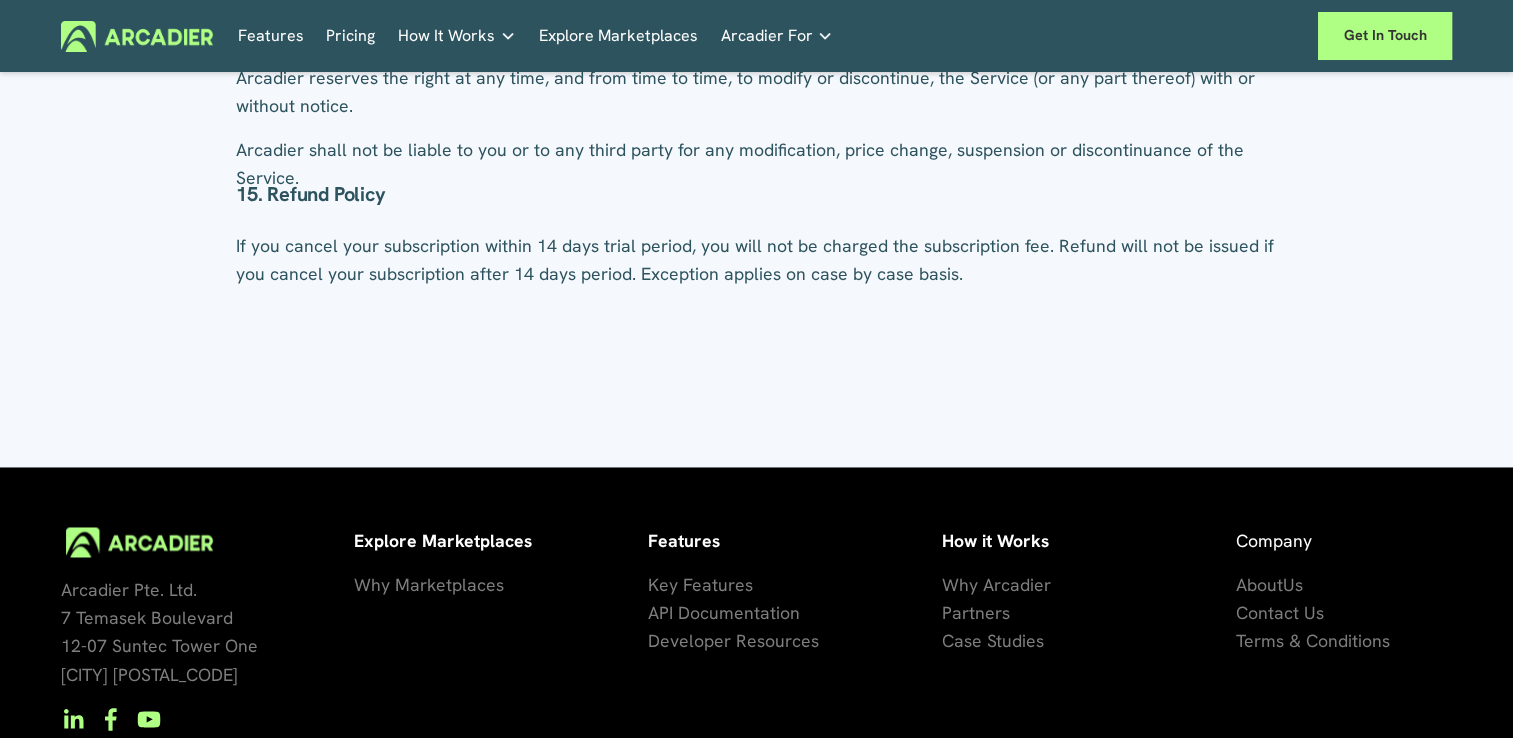 drag, startPoint x: 929, startPoint y: 699, endPoint x: 1040, endPoint y: 666, distance: 115.80155 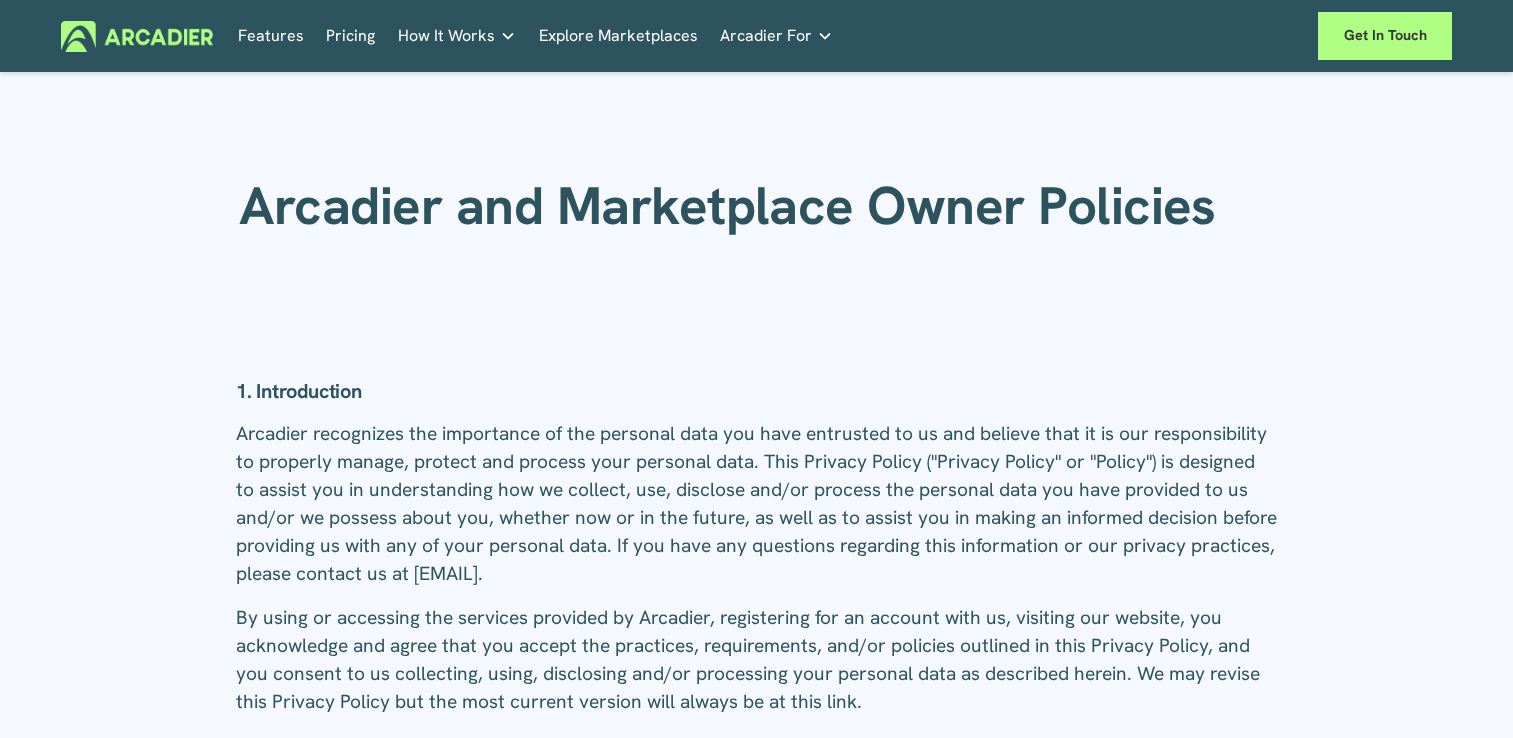 scroll, scrollTop: 0, scrollLeft: 0, axis: both 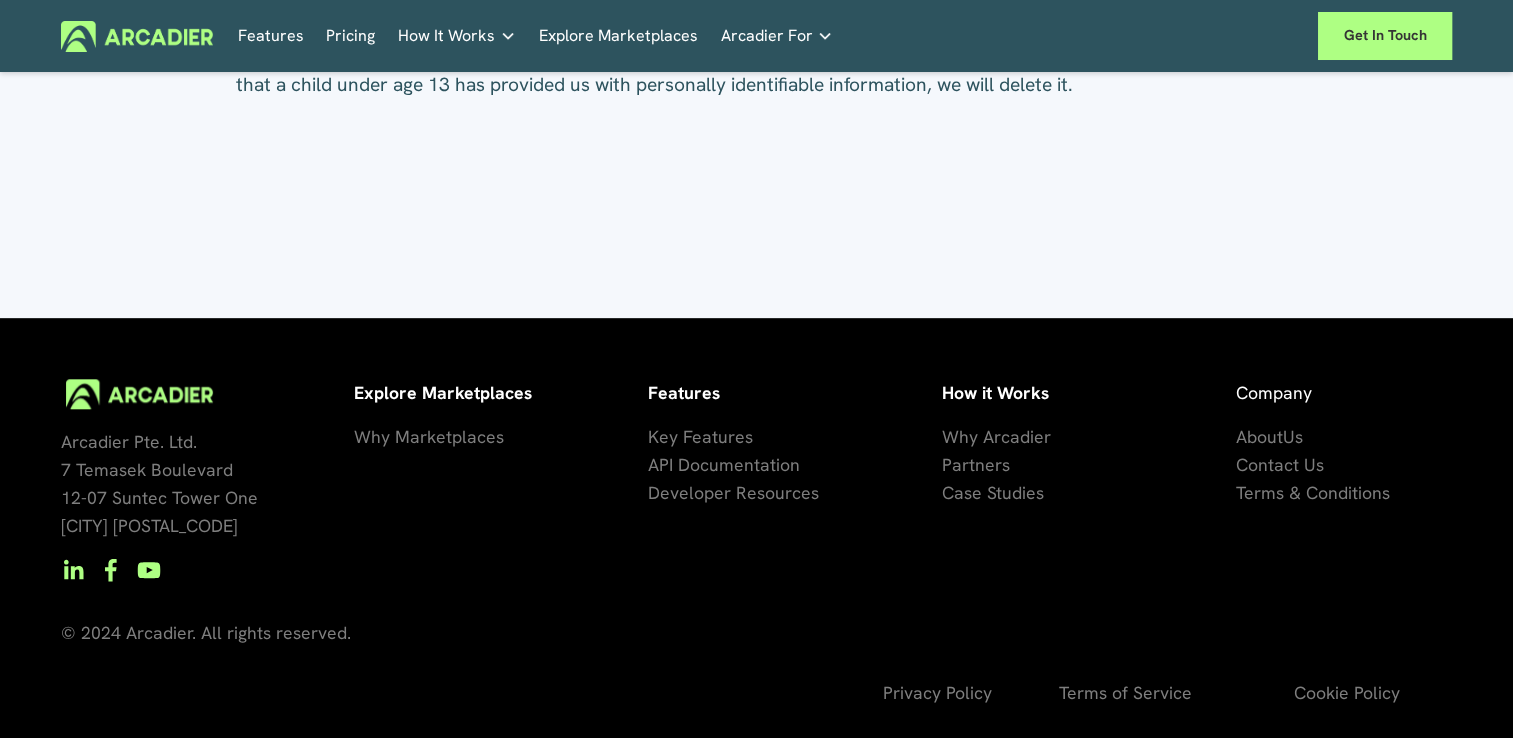 click on "Contact Us" at bounding box center (1279, 464) 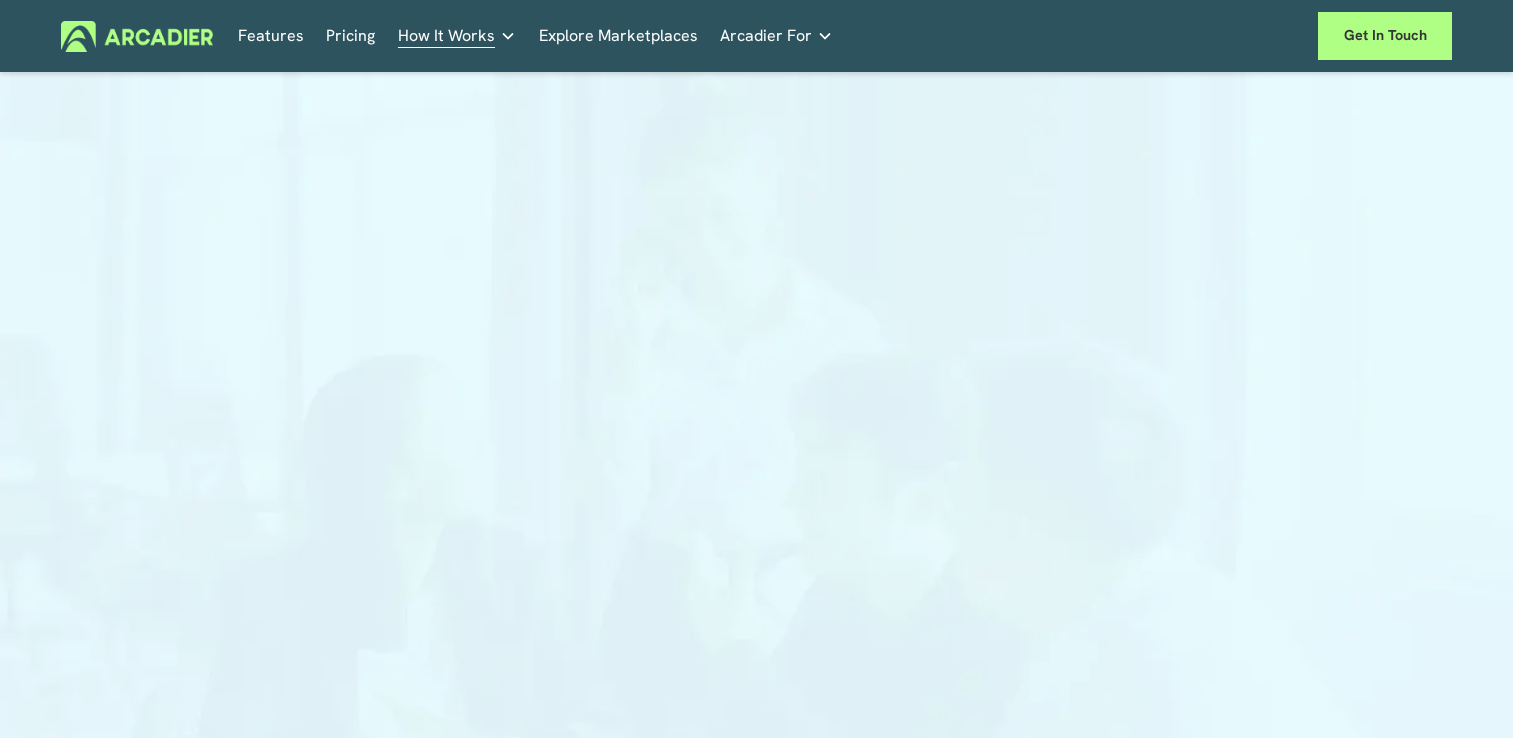 scroll, scrollTop: 0, scrollLeft: 0, axis: both 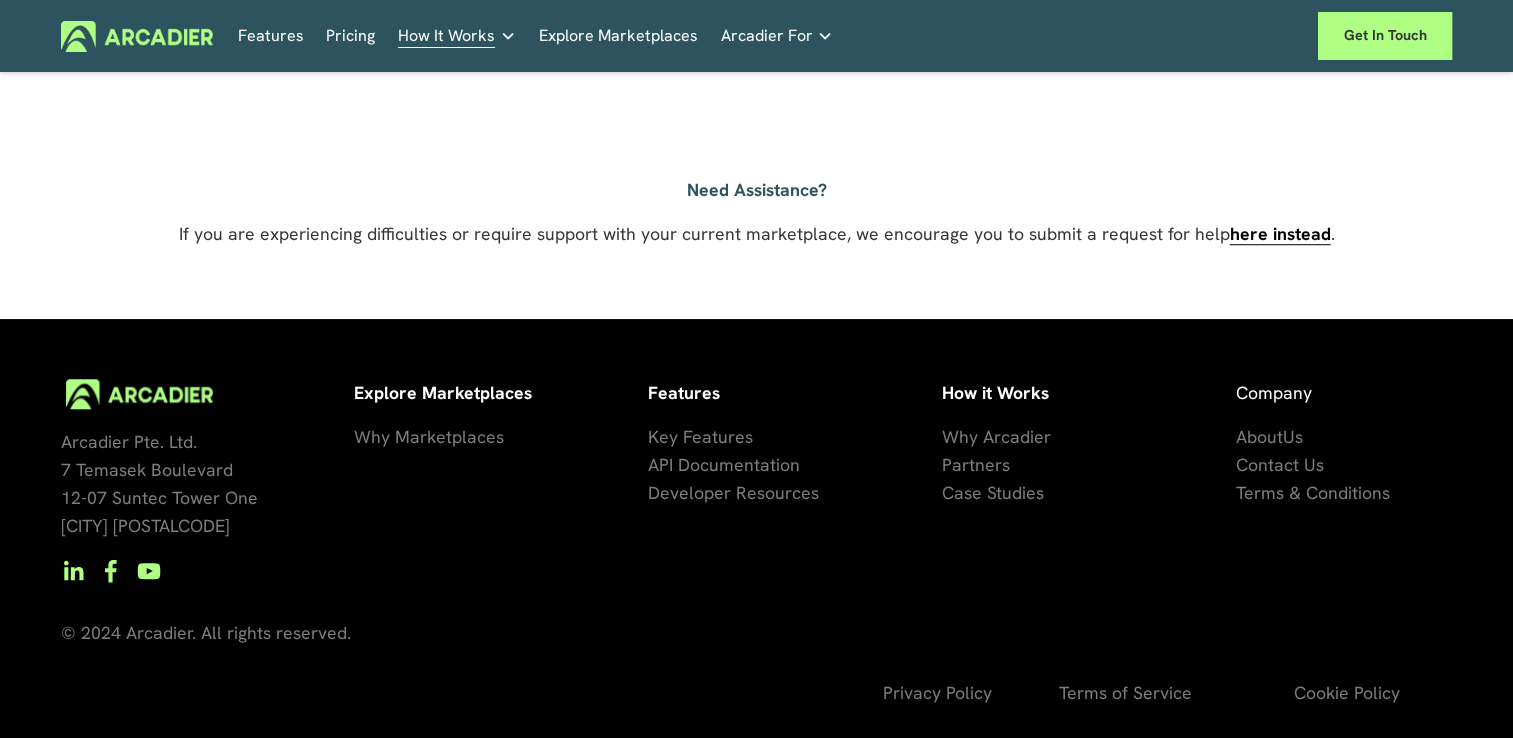 click on "About" at bounding box center (1258, 436) 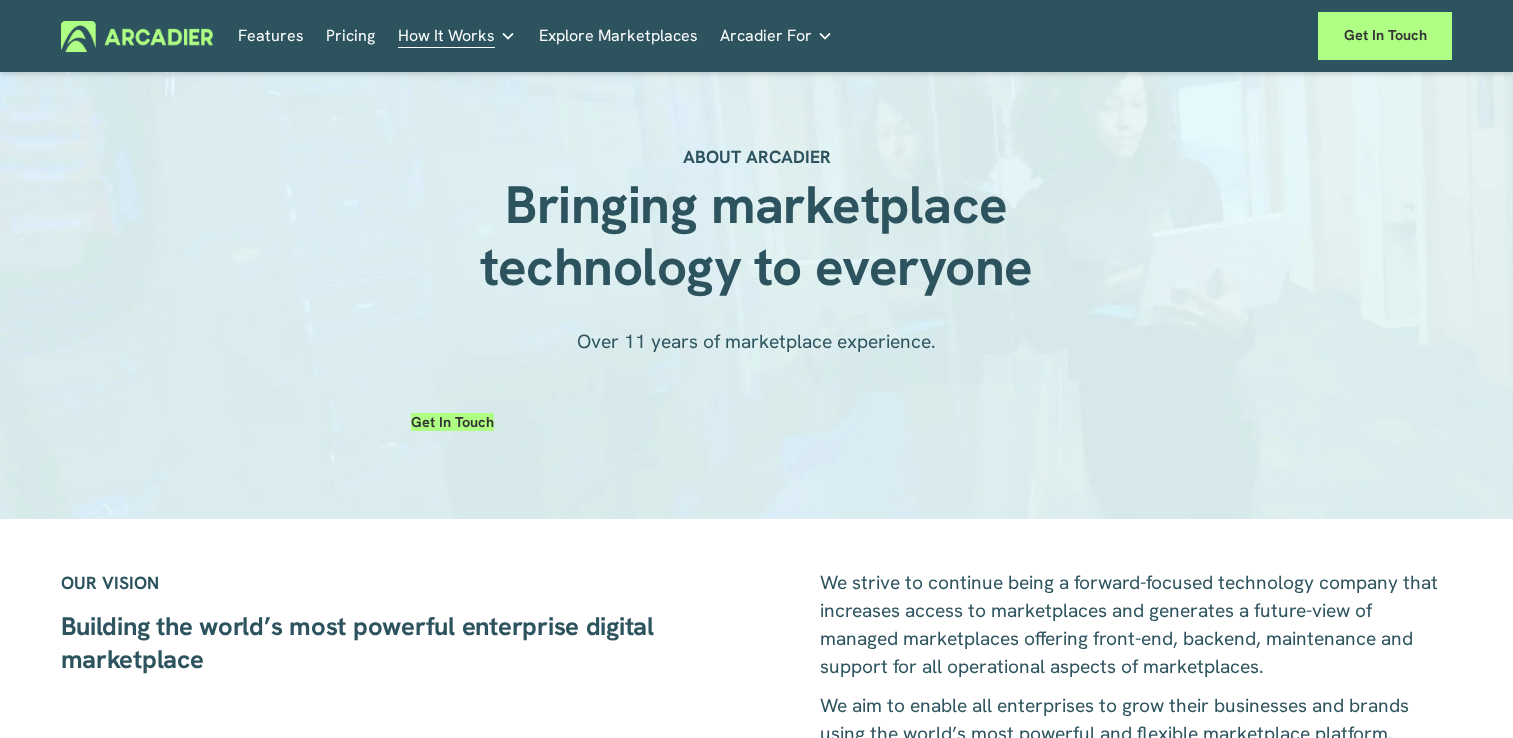 scroll, scrollTop: 0, scrollLeft: 0, axis: both 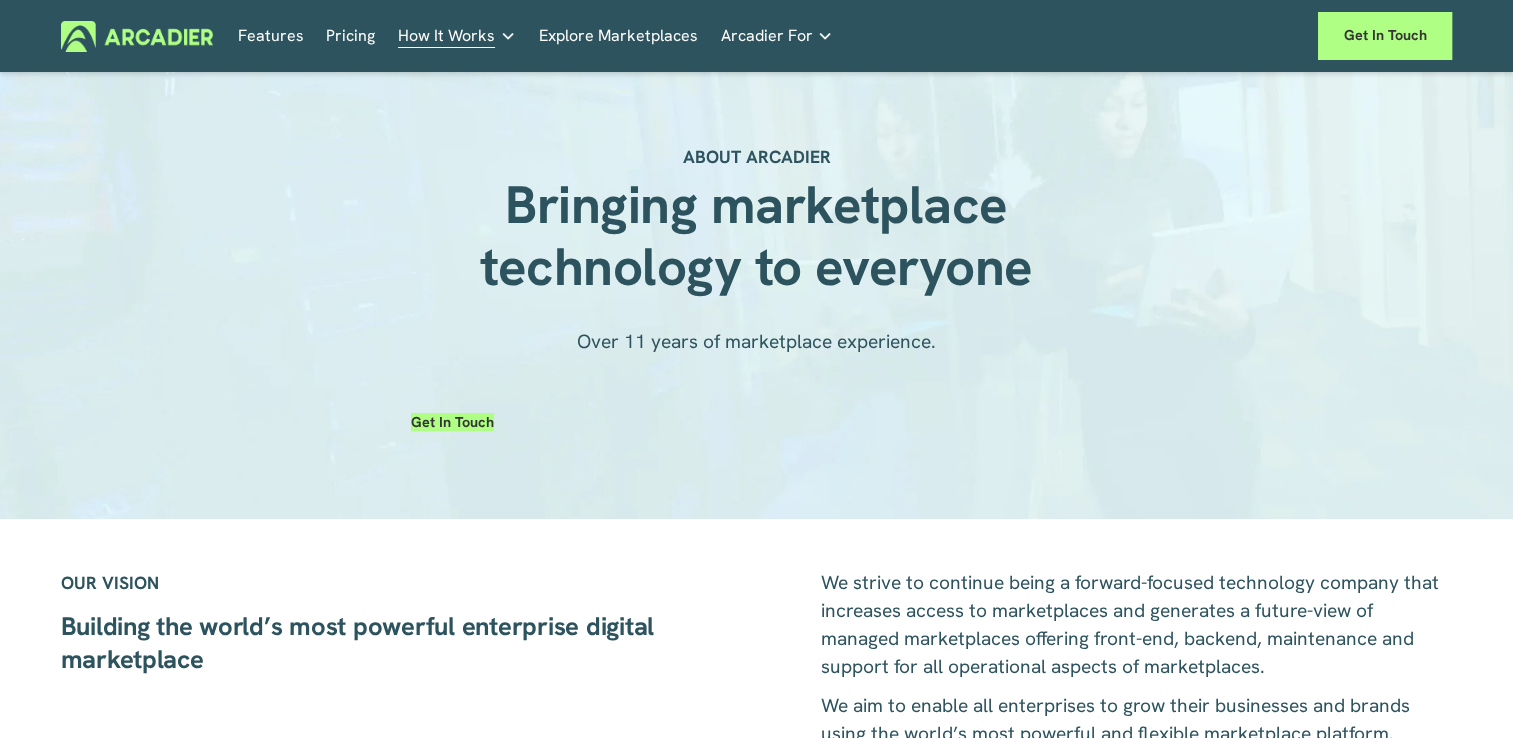 click on "About Us" at bounding box center (0, 0) 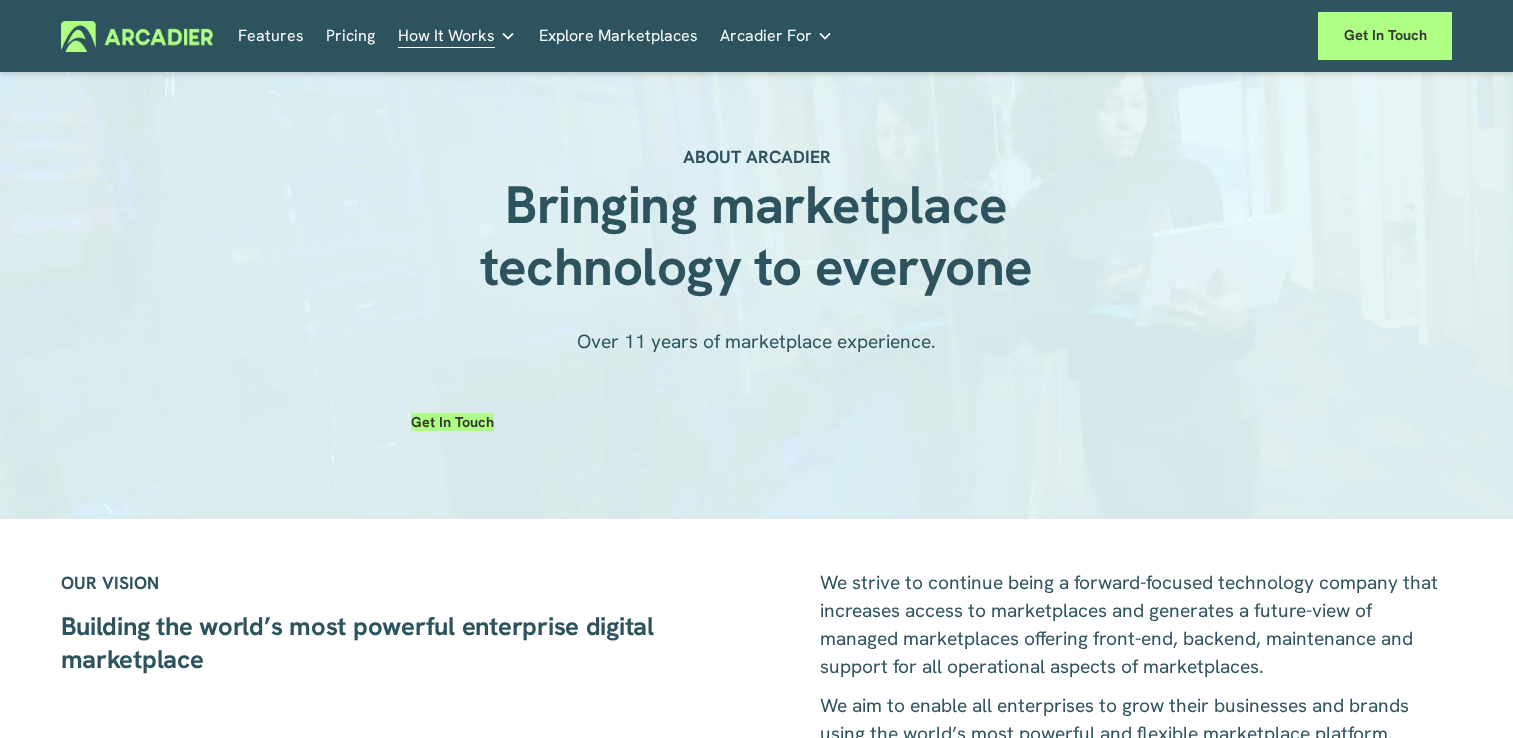 scroll, scrollTop: 0, scrollLeft: 0, axis: both 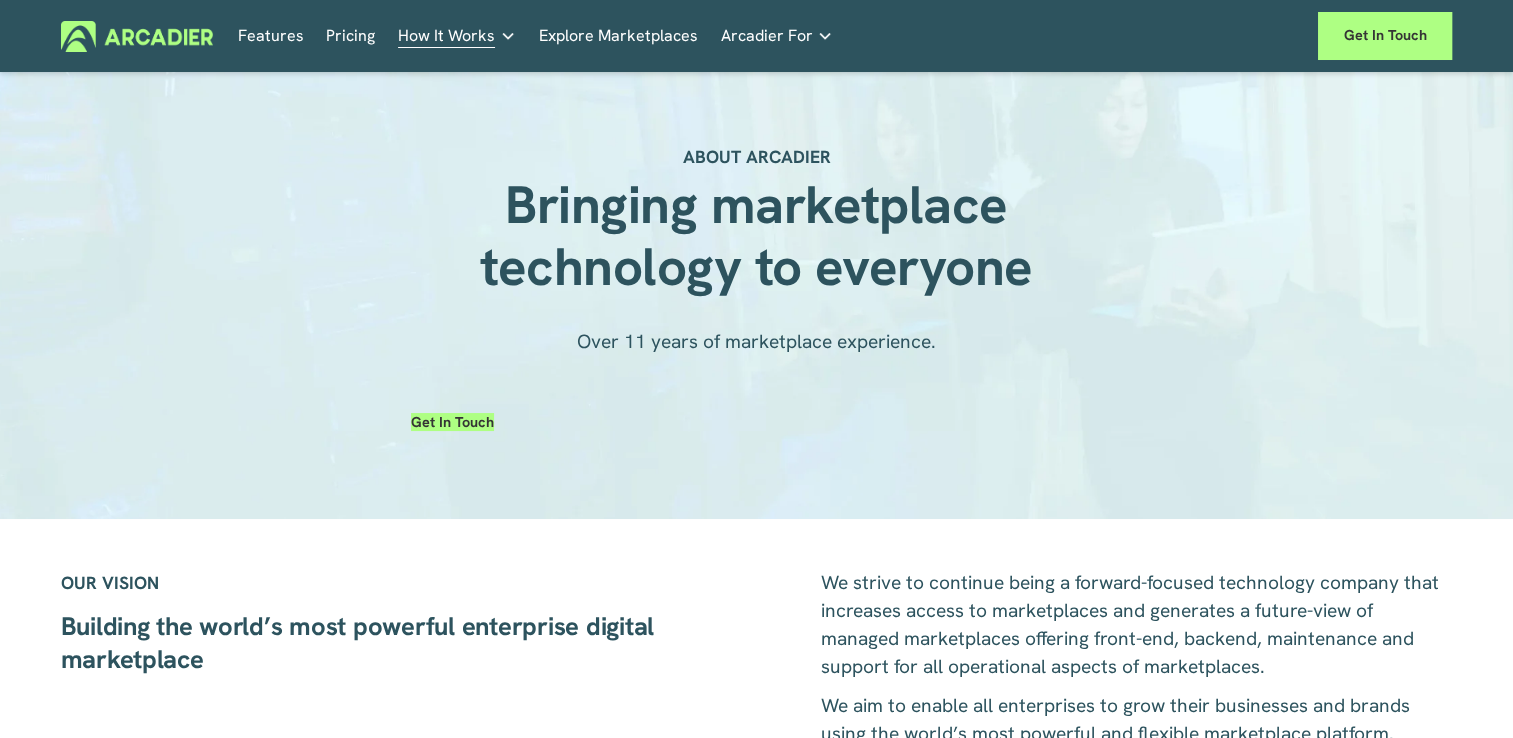 click at bounding box center [137, 36] 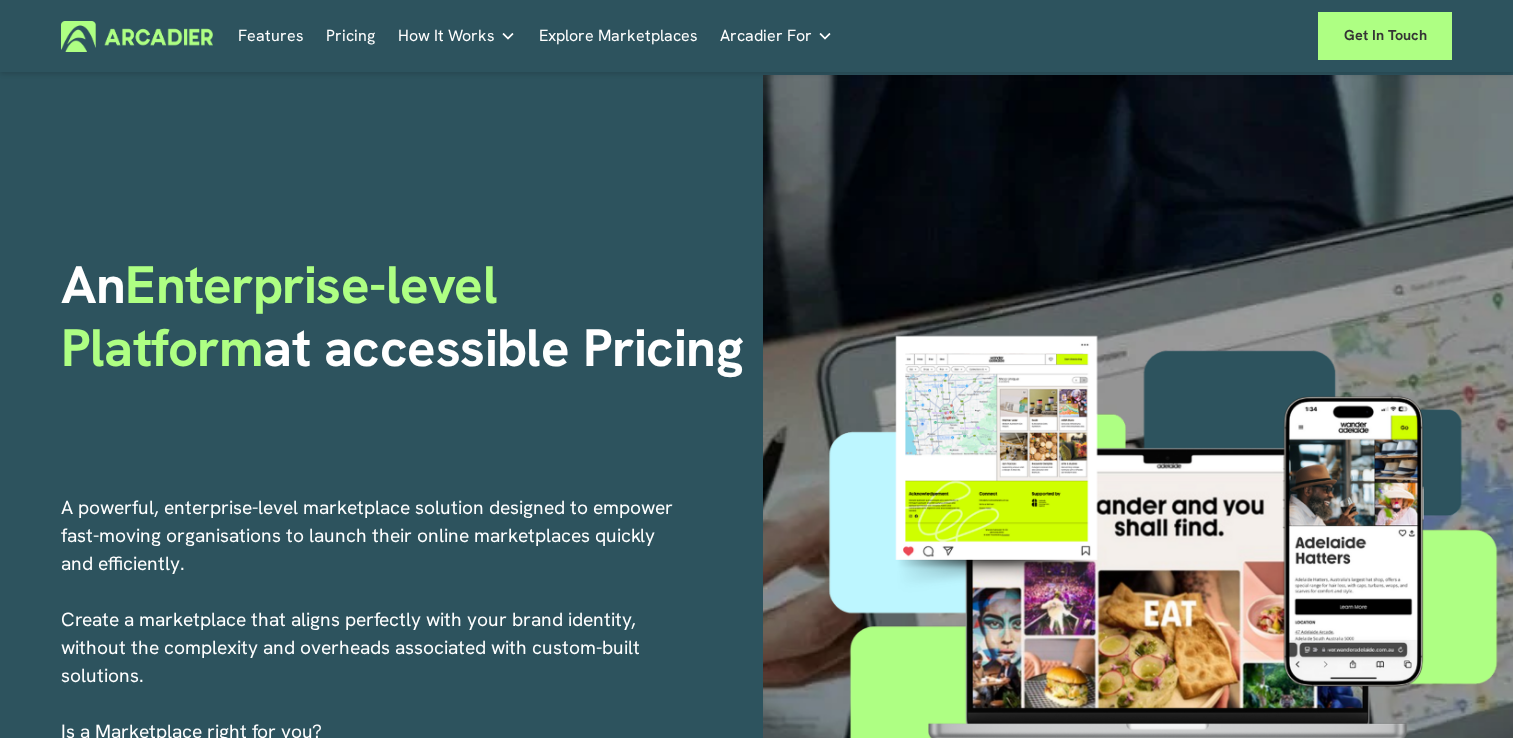 scroll, scrollTop: 0, scrollLeft: 0, axis: both 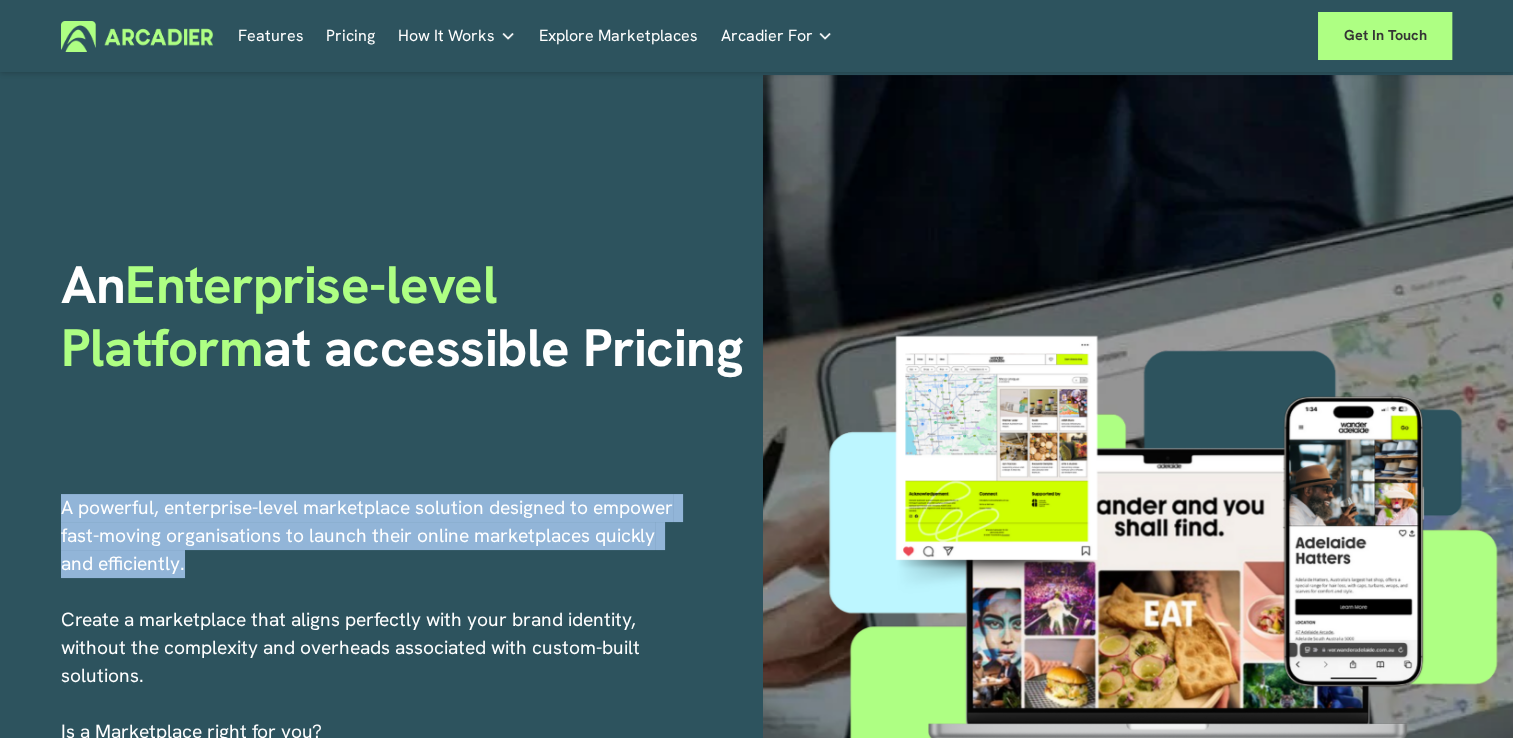 drag, startPoint x: 63, startPoint y: 514, endPoint x: 208, endPoint y: 578, distance: 158.49606 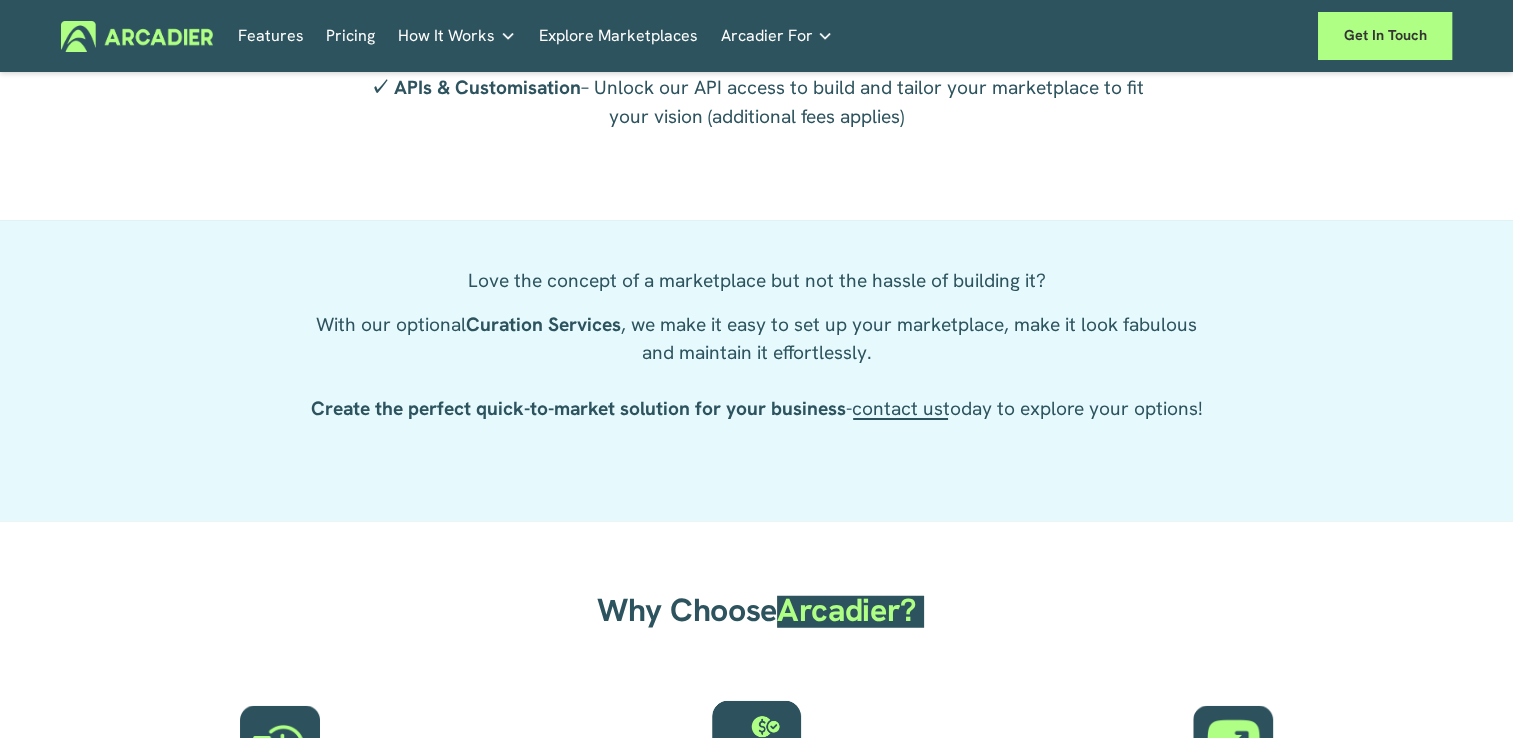 scroll, scrollTop: 5366, scrollLeft: 0, axis: vertical 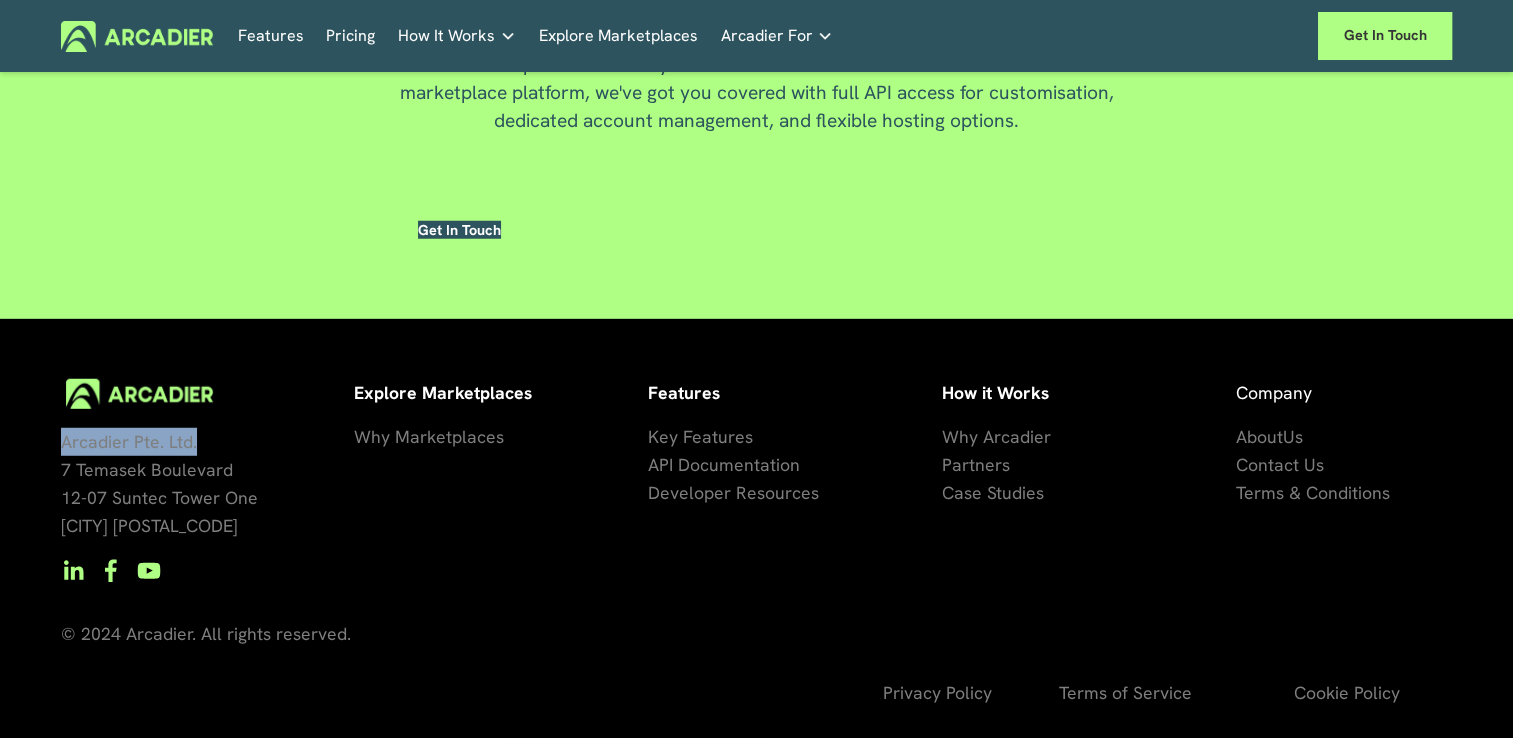 drag, startPoint x: 62, startPoint y: 442, endPoint x: 214, endPoint y: 444, distance: 152.01315 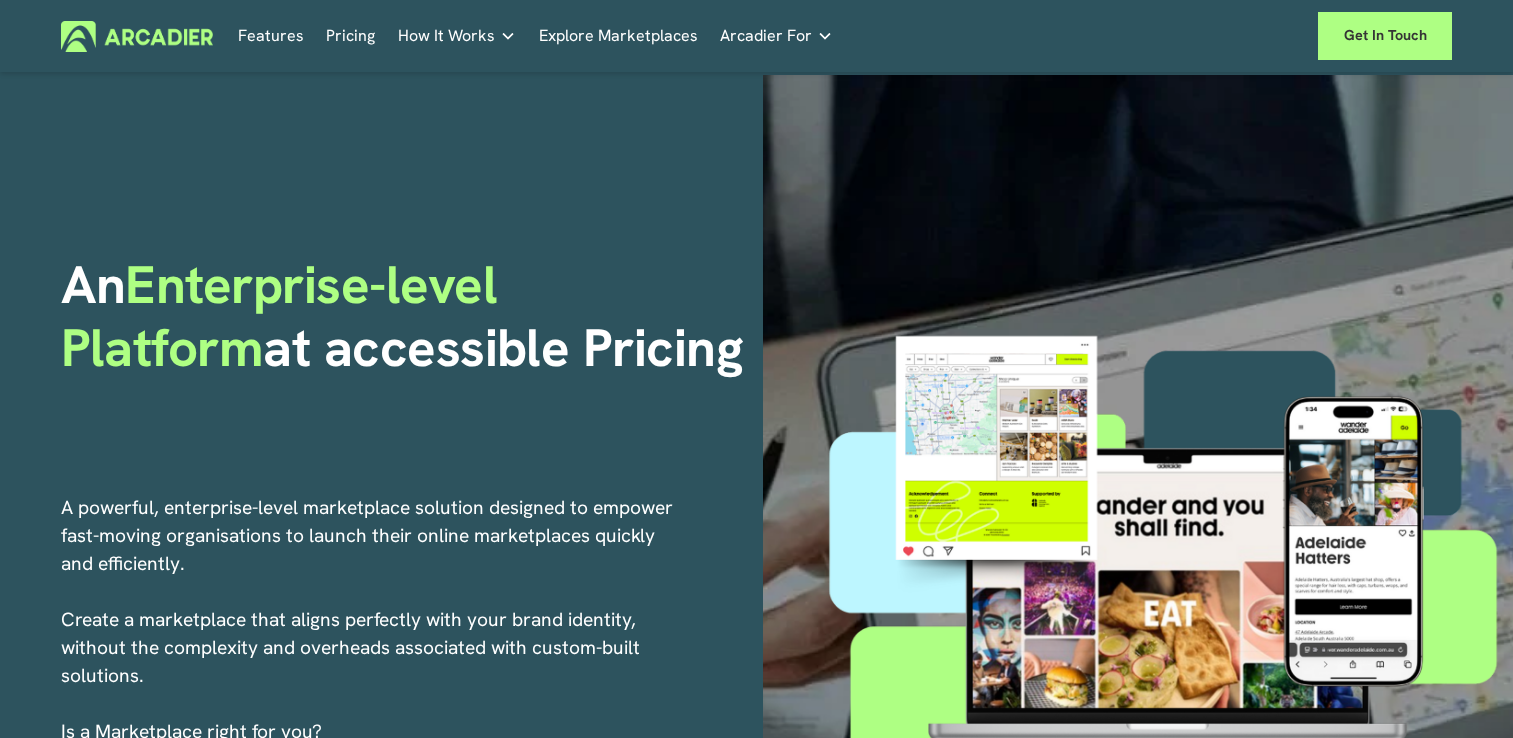 scroll, scrollTop: 0, scrollLeft: 0, axis: both 